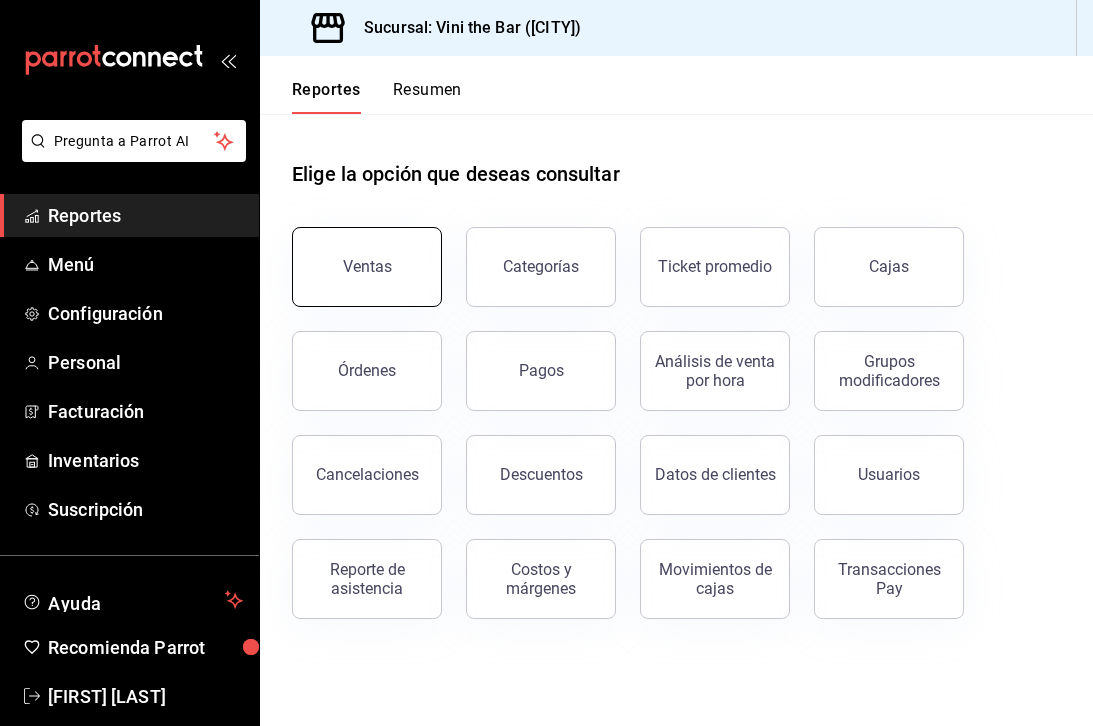 scroll, scrollTop: 0, scrollLeft: 0, axis: both 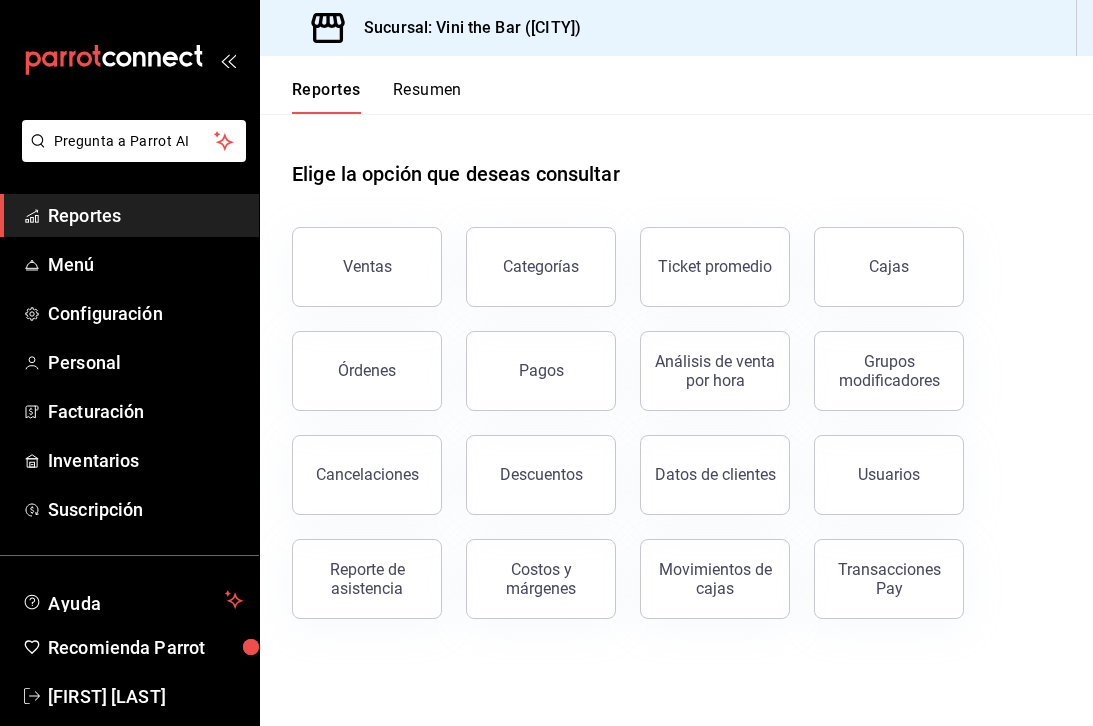click on "Reportes" at bounding box center [145, 215] 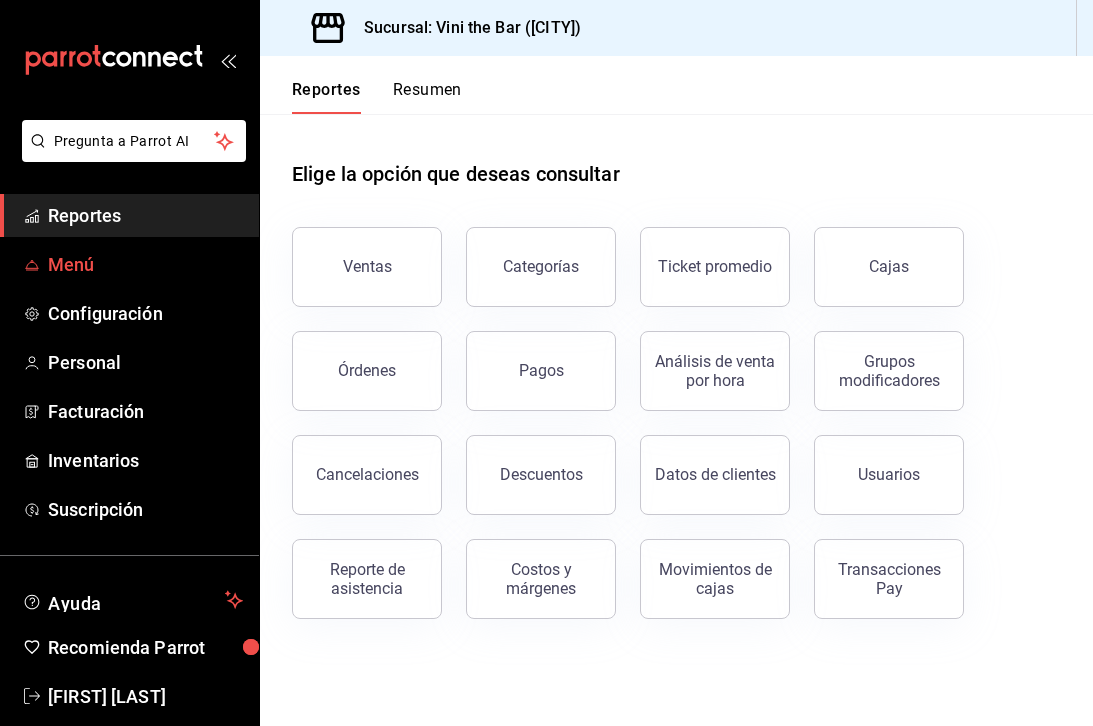 click on "Menú" at bounding box center [129, 264] 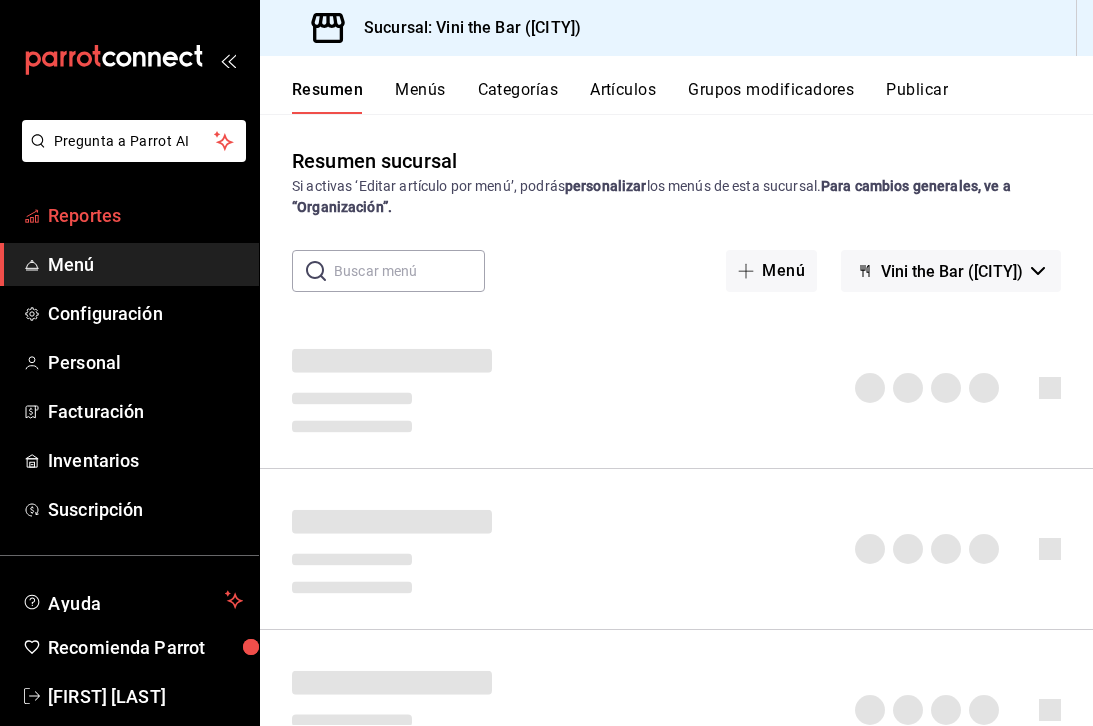 click on "Reportes" at bounding box center (145, 215) 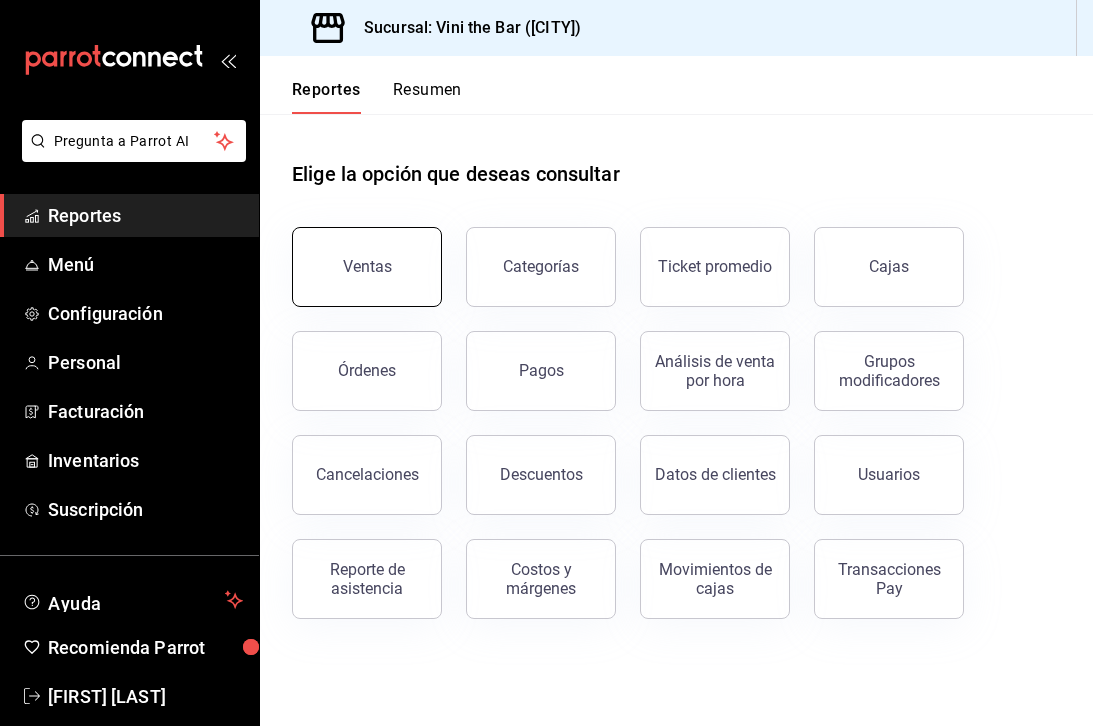 click on "Ventas" at bounding box center [367, 267] 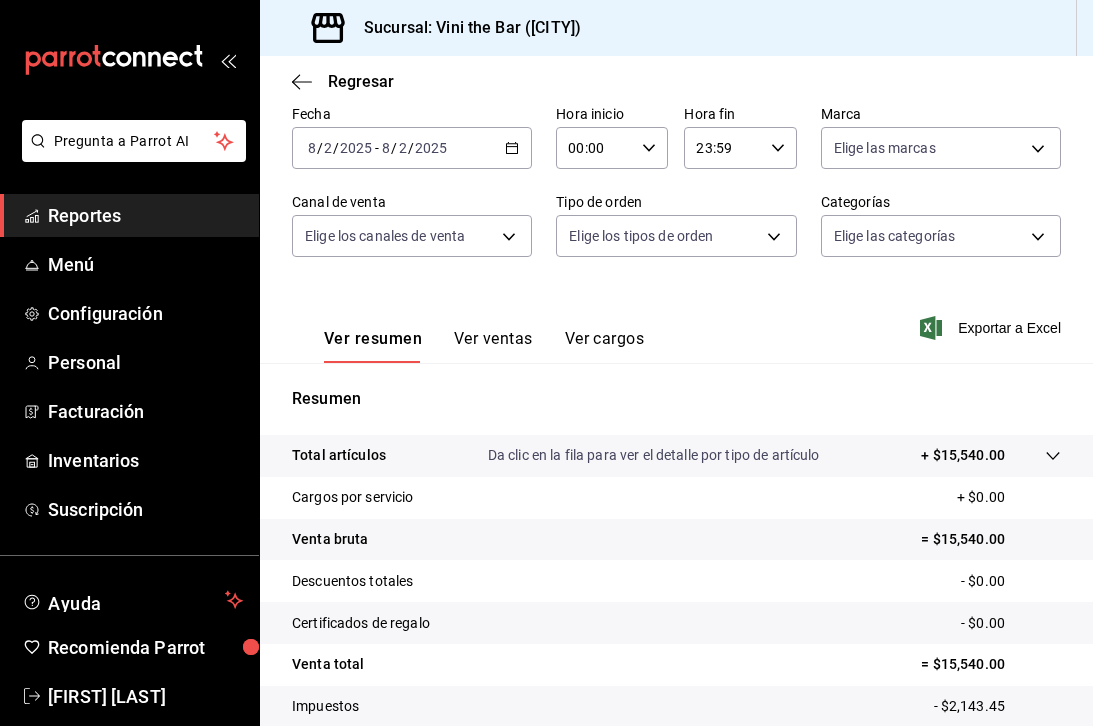 click on "Ver ventas" at bounding box center (493, 346) 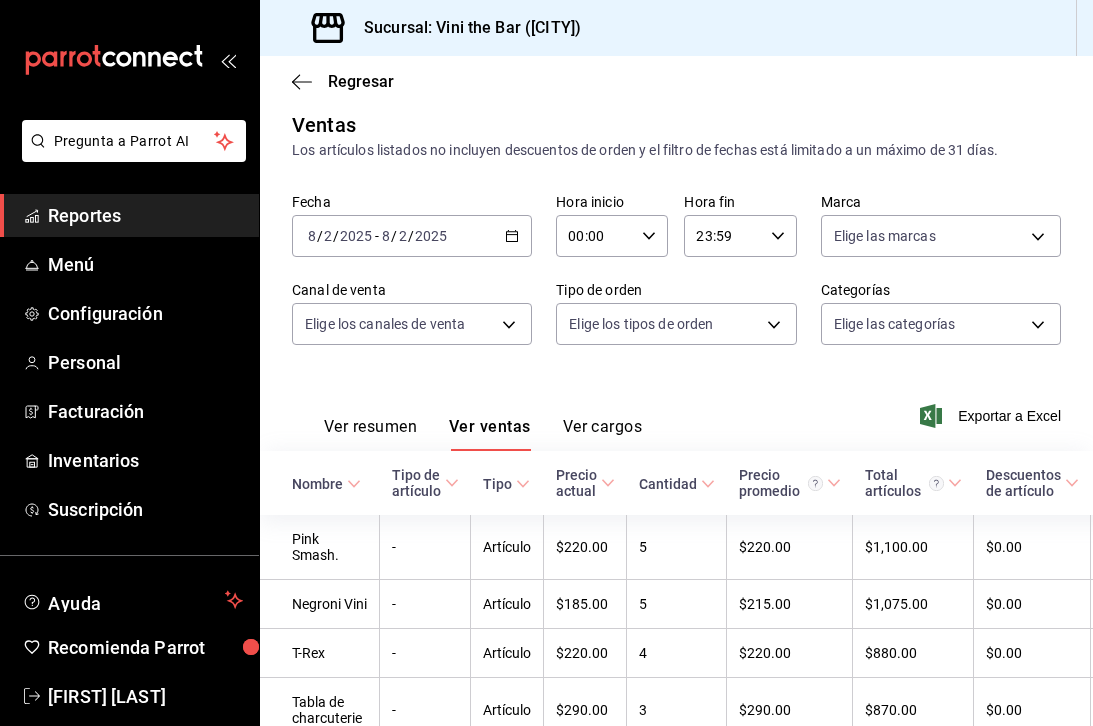 scroll, scrollTop: 101, scrollLeft: 0, axis: vertical 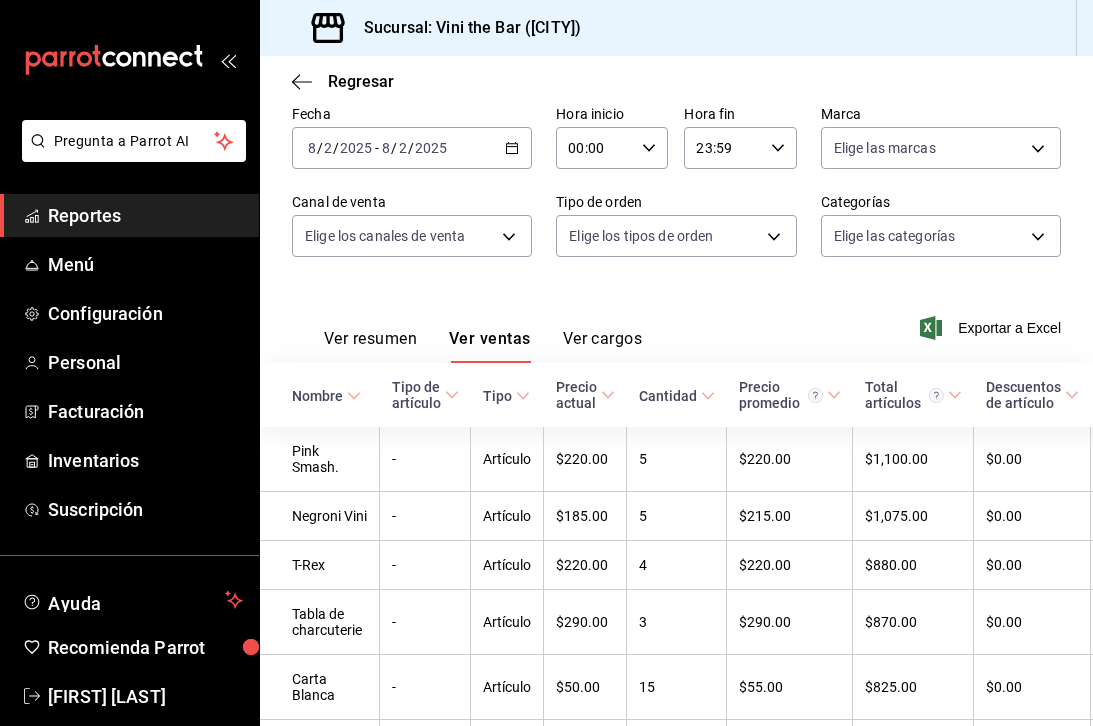 click on "Reportes" at bounding box center (145, 215) 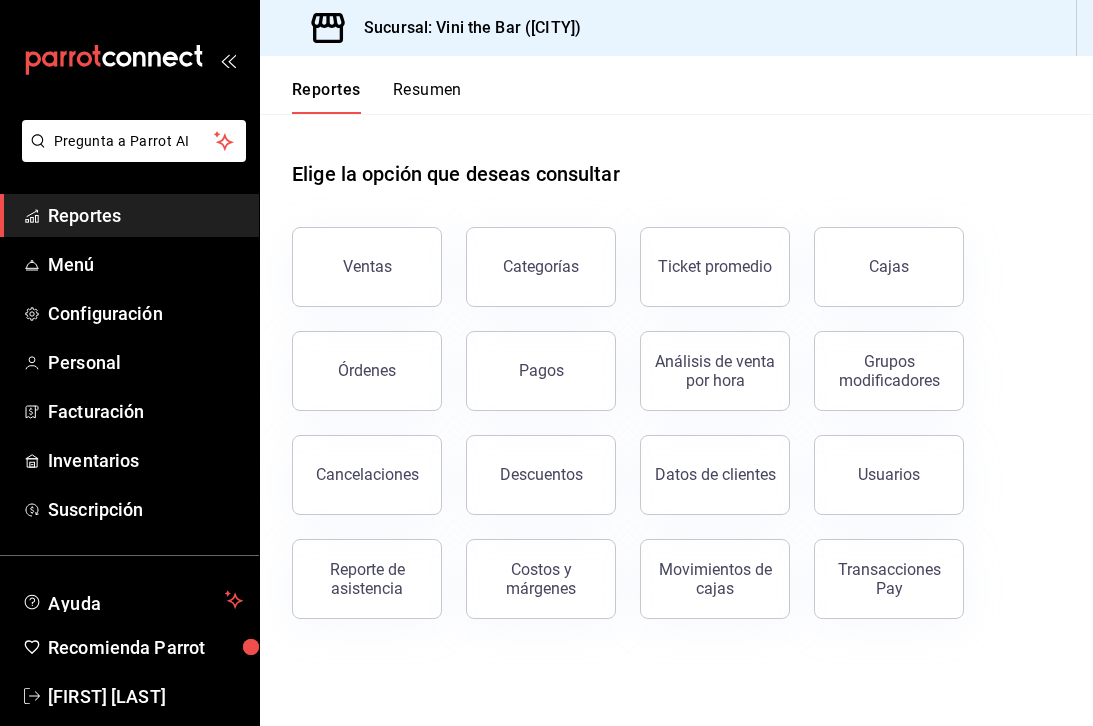 click at bounding box center [129, 60] 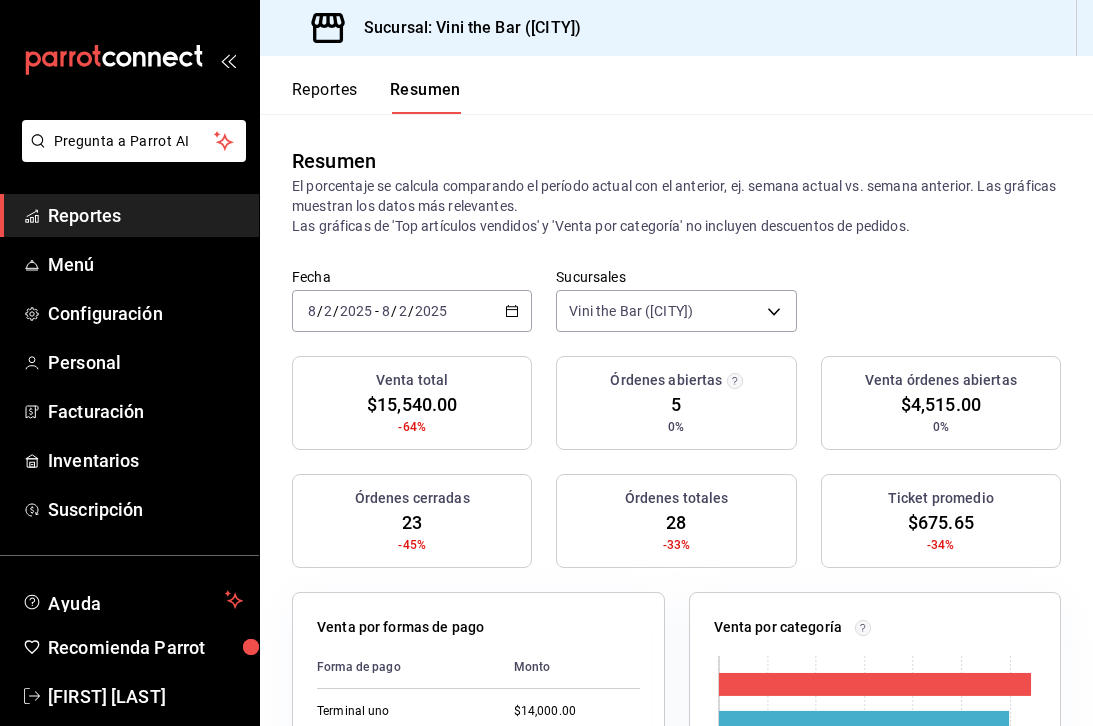 scroll, scrollTop: 85, scrollLeft: 0, axis: vertical 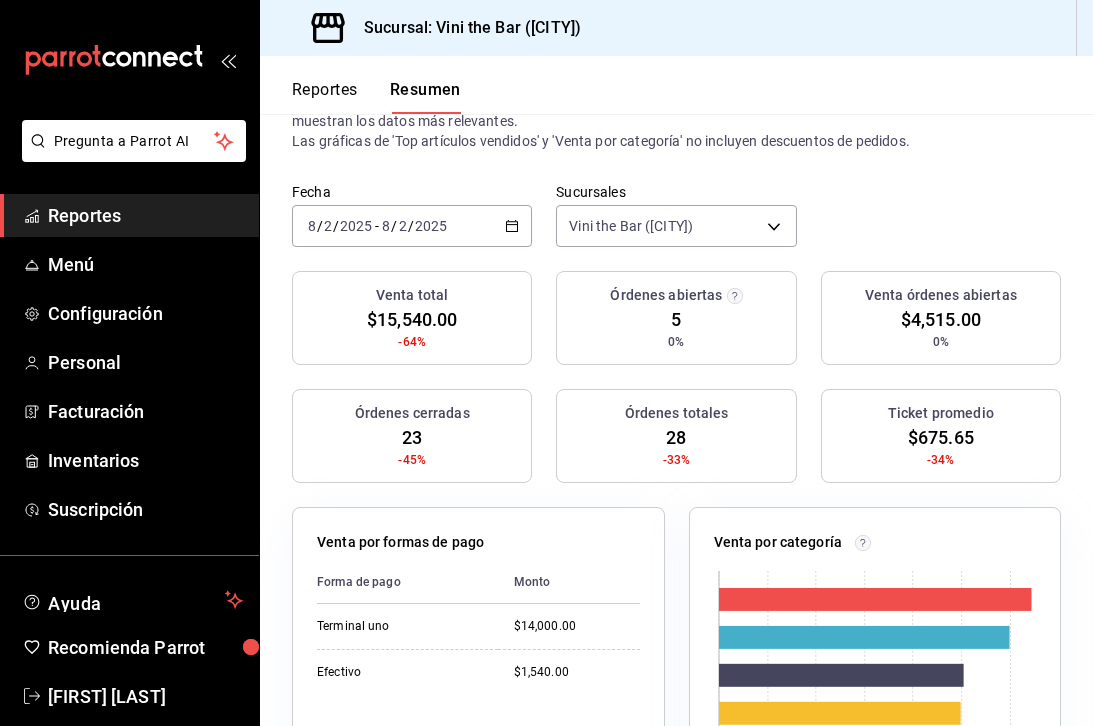 click 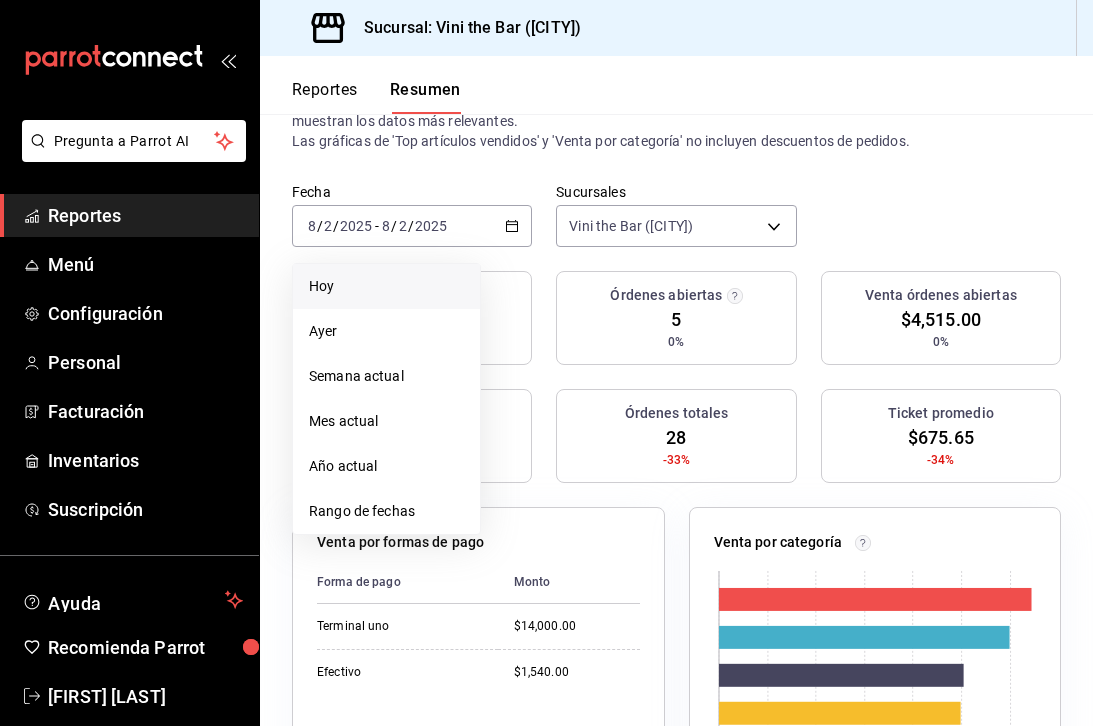 click on "Hoy" at bounding box center [386, 286] 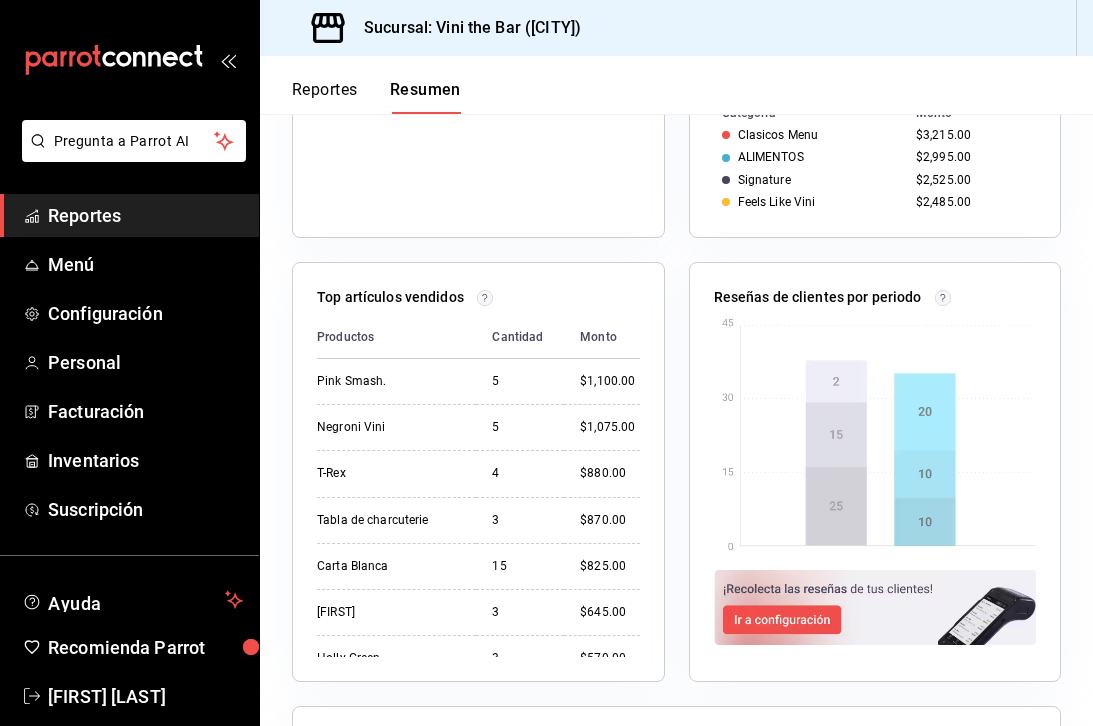scroll, scrollTop: 0, scrollLeft: 0, axis: both 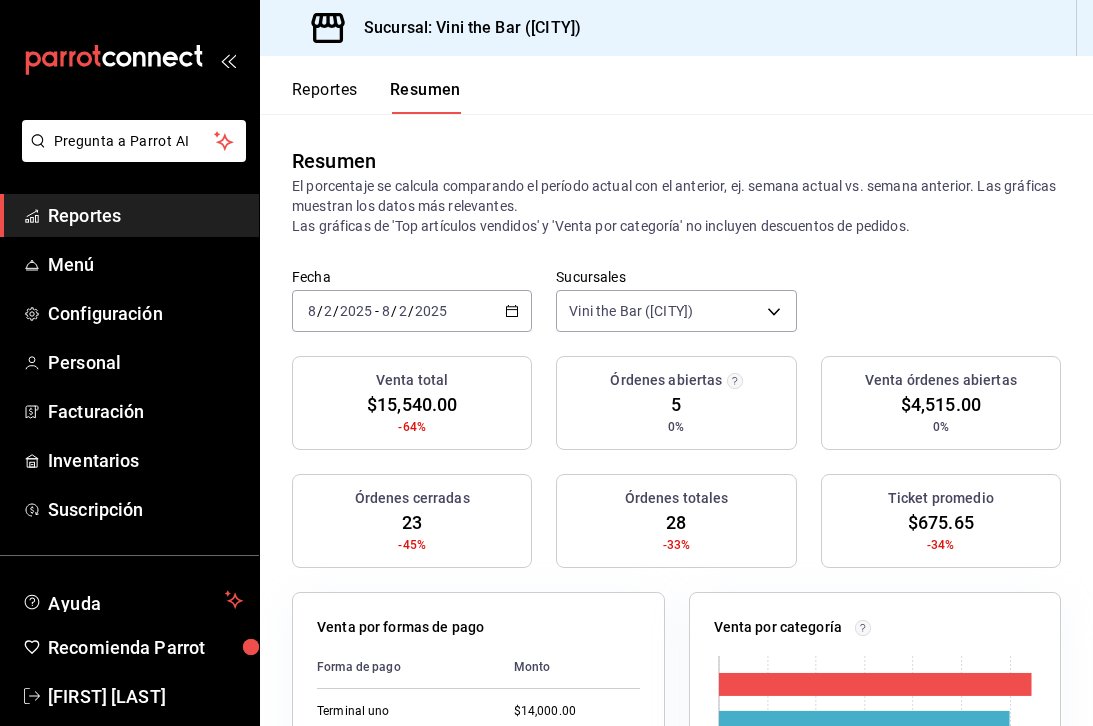 click on "Reportes" at bounding box center (145, 215) 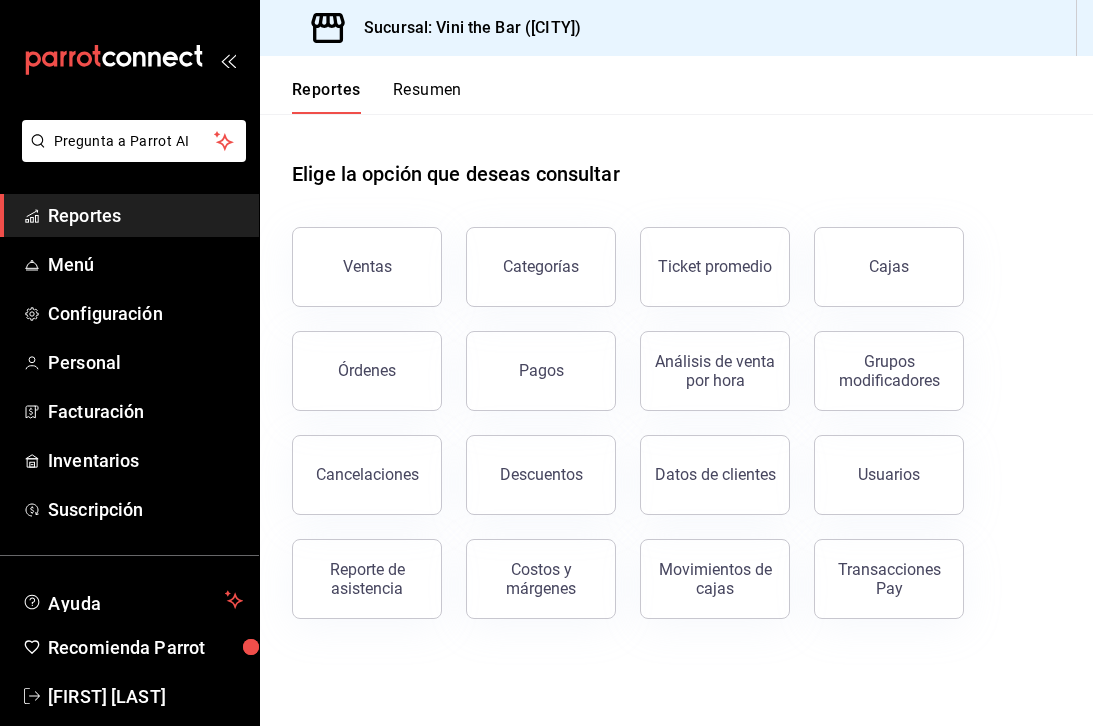 click on "Resumen" at bounding box center [427, 97] 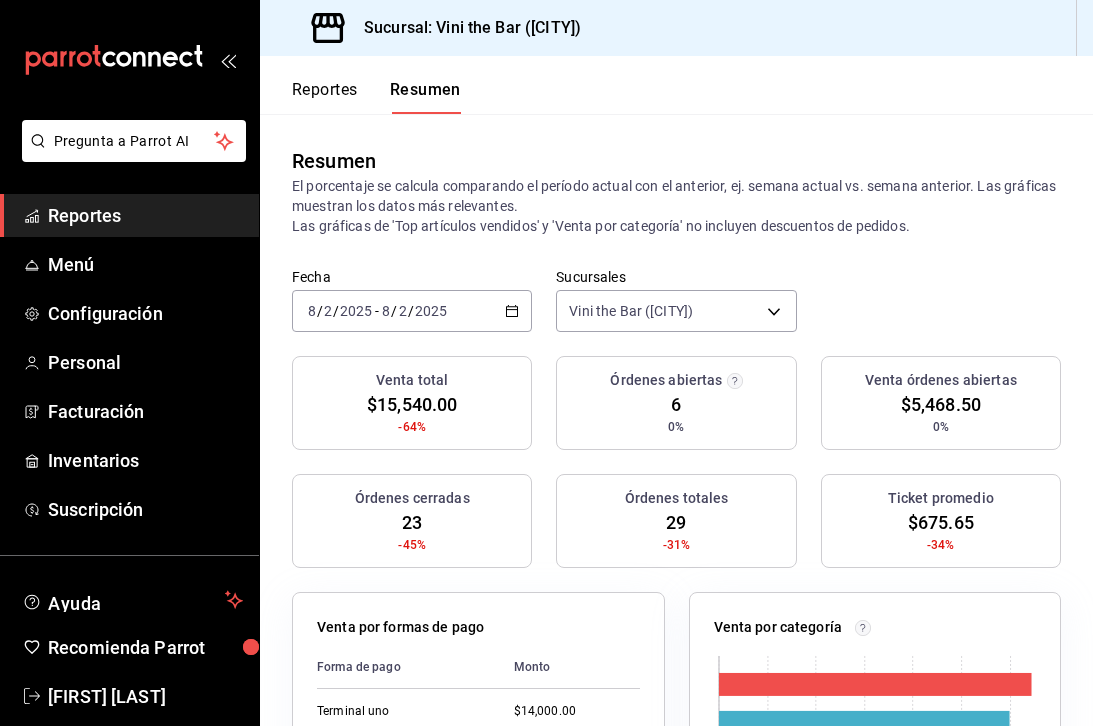 click on "[DATE] [DATE] - [DATE] [DATE]" at bounding box center (412, 311) 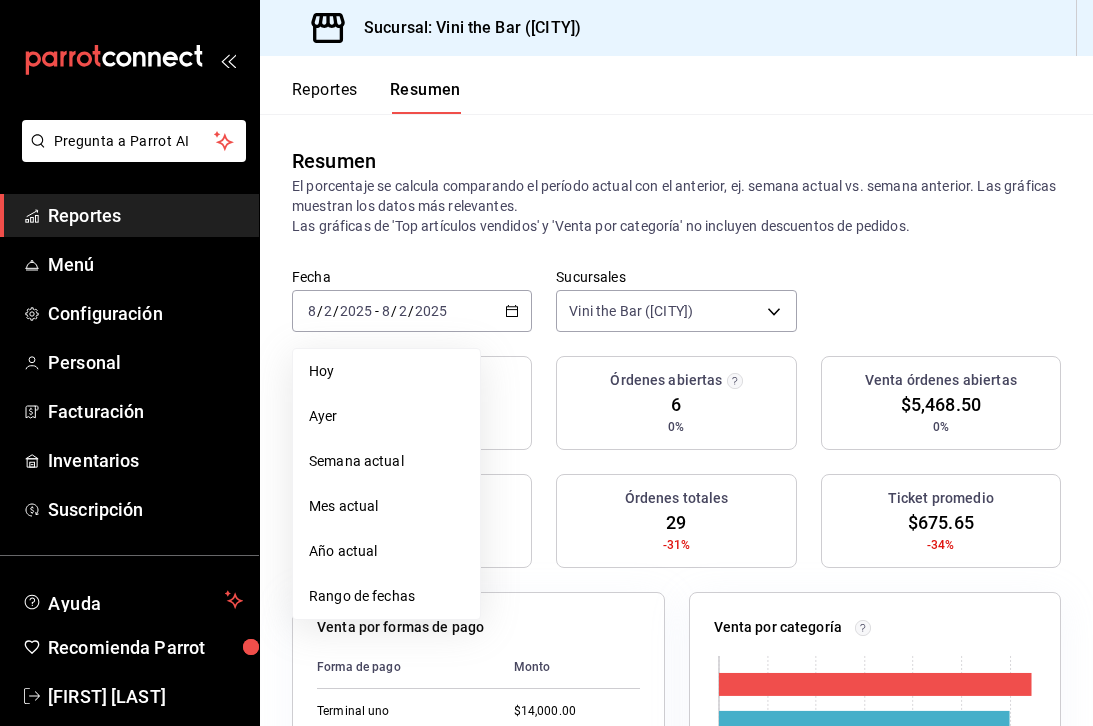 click on "El porcentaje se calcula comparando el período actual con el anterior, ej. semana actual vs. semana anterior. Las gráficas muestran los datos más relevantes.  Las gráficas de 'Top artículos vendidos' y 'Venta por categoría' no incluyen descuentos de pedidos." at bounding box center [676, 206] 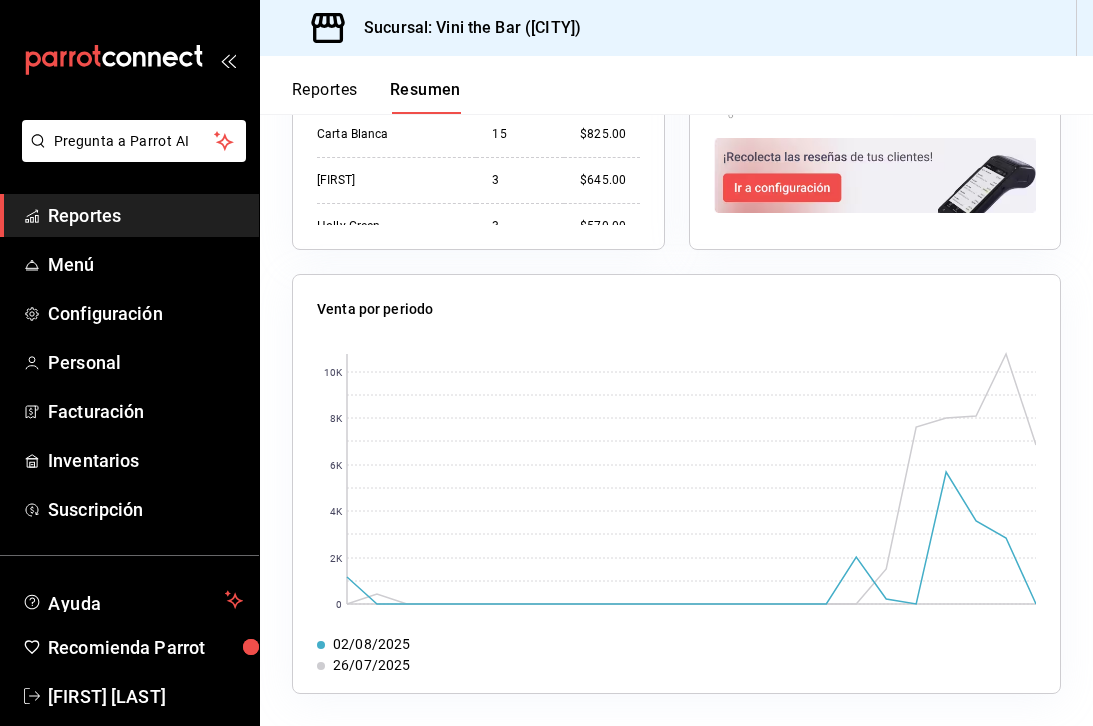 scroll, scrollTop: 0, scrollLeft: 0, axis: both 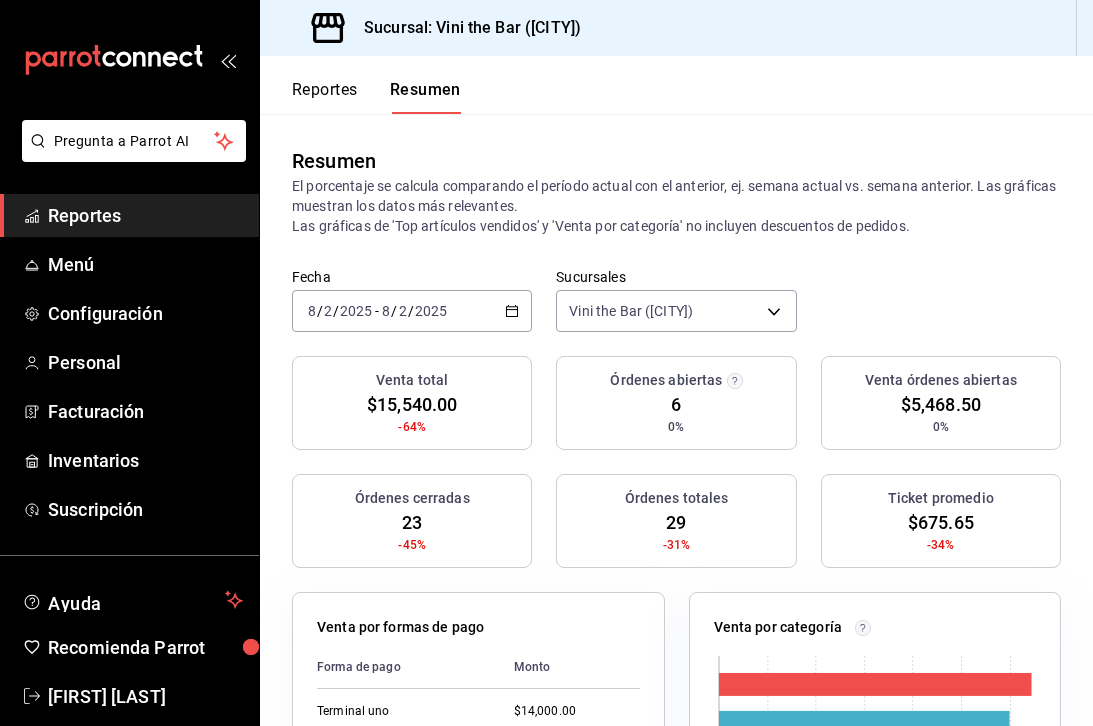 click on "[DATE] [DATE] - [DATE] [DATE]" at bounding box center [412, 311] 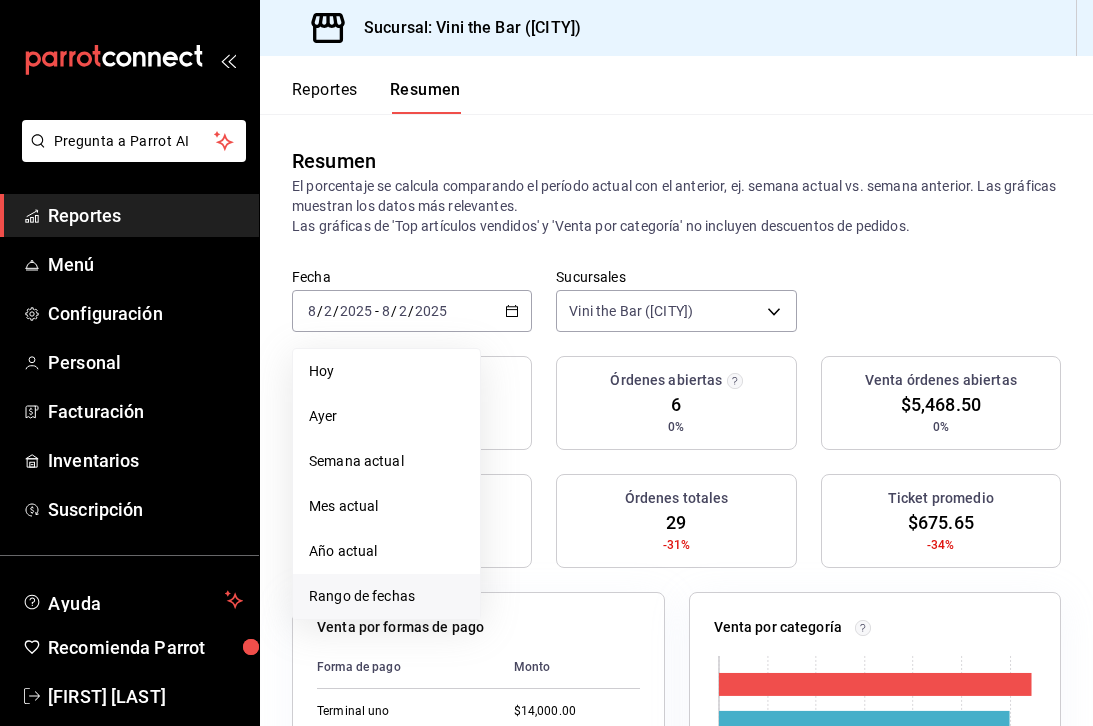 click on "Rango de fechas" at bounding box center [386, 596] 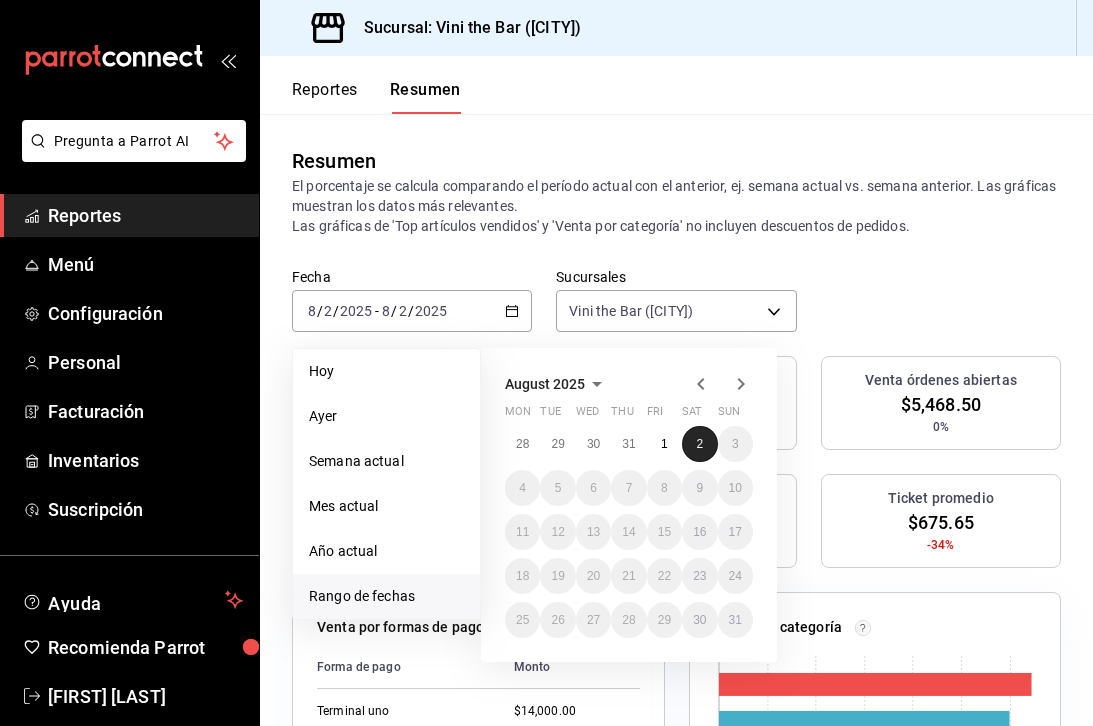 click on "2" at bounding box center (699, 444) 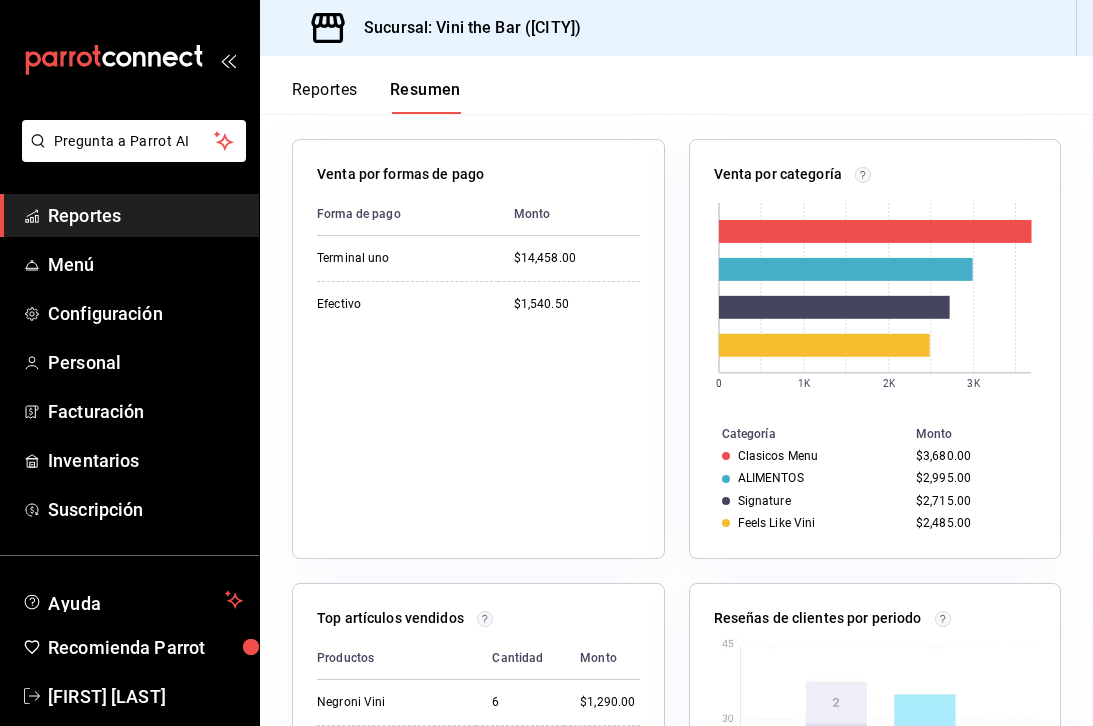 scroll, scrollTop: 0, scrollLeft: 0, axis: both 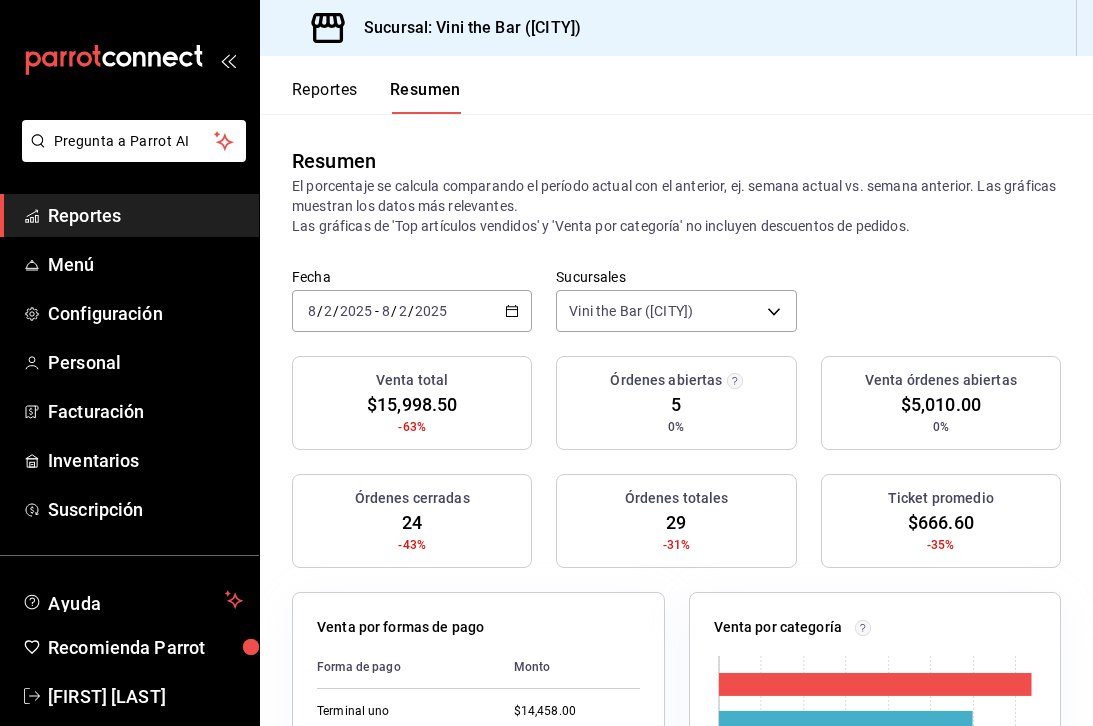 click on "Reportes" at bounding box center [145, 215] 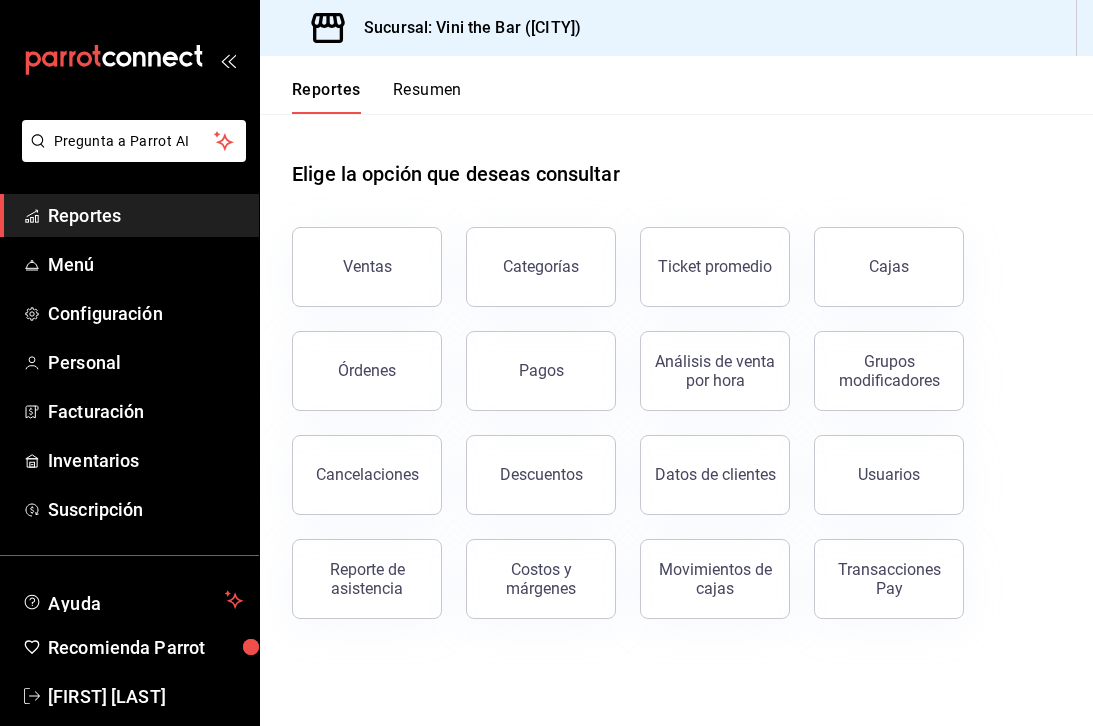 click 